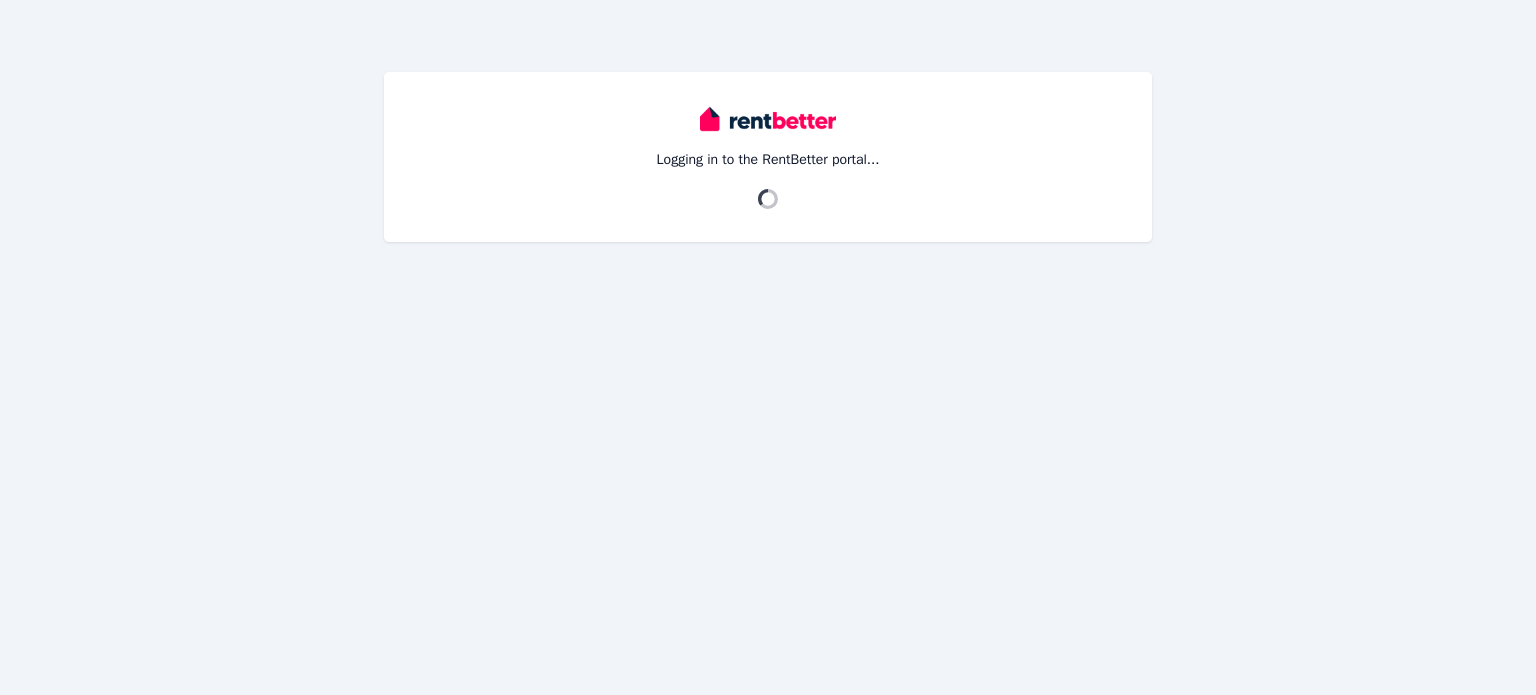 scroll, scrollTop: 0, scrollLeft: 0, axis: both 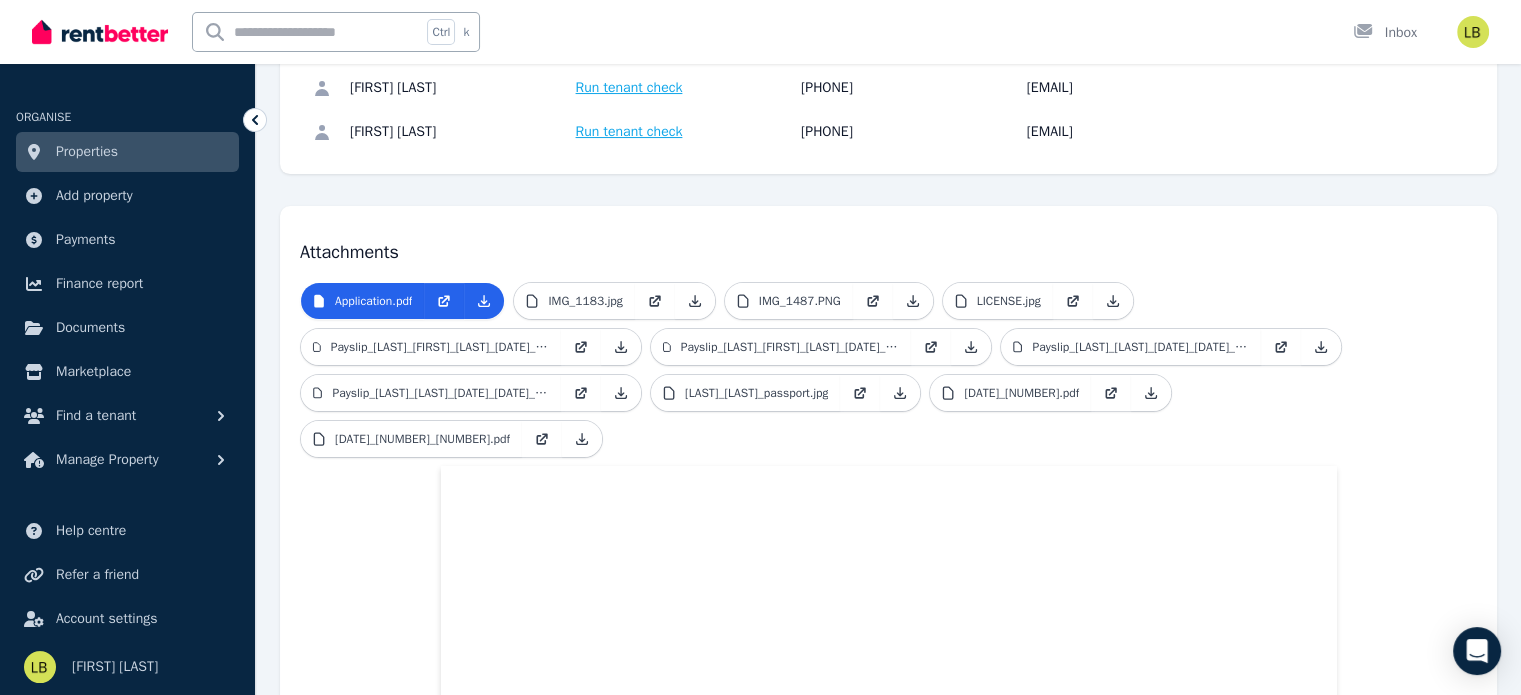 click on "Properties" at bounding box center [87, 152] 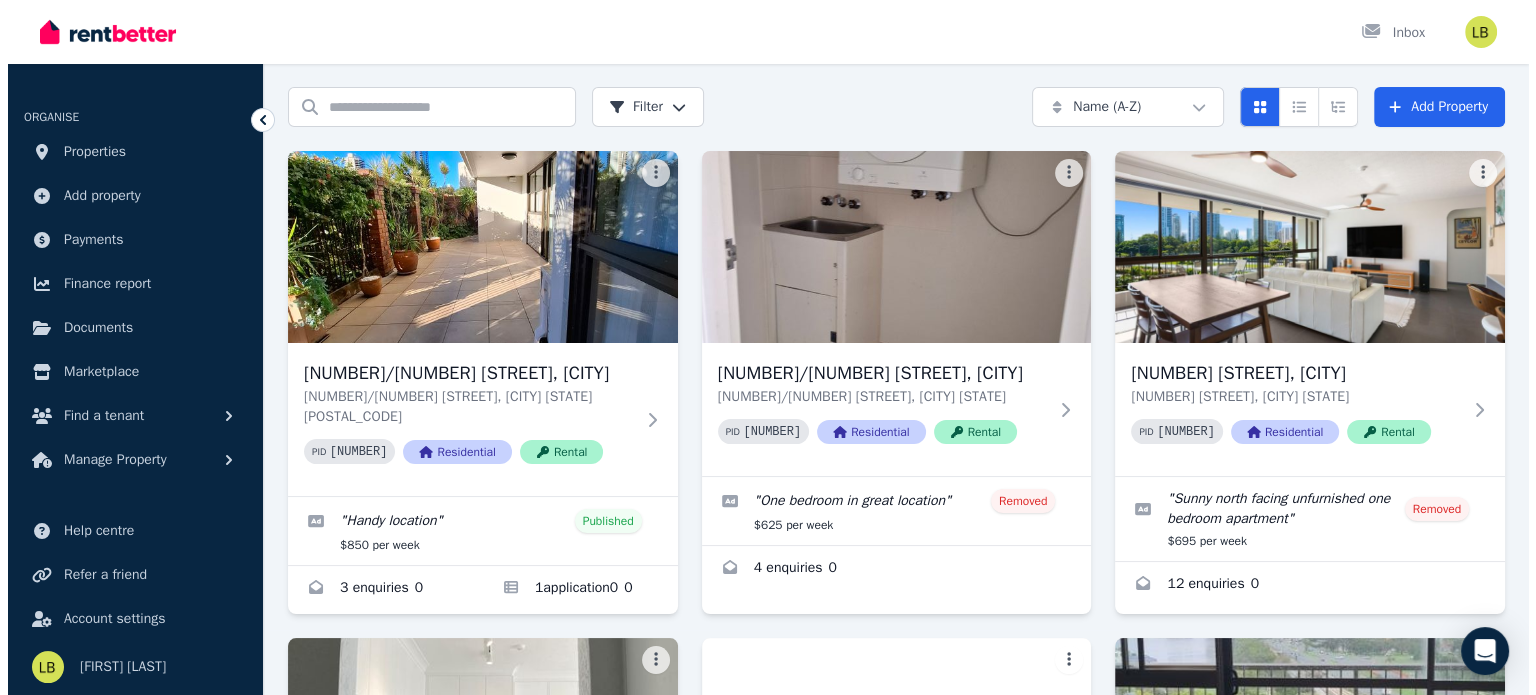 scroll, scrollTop: 100, scrollLeft: 0, axis: vertical 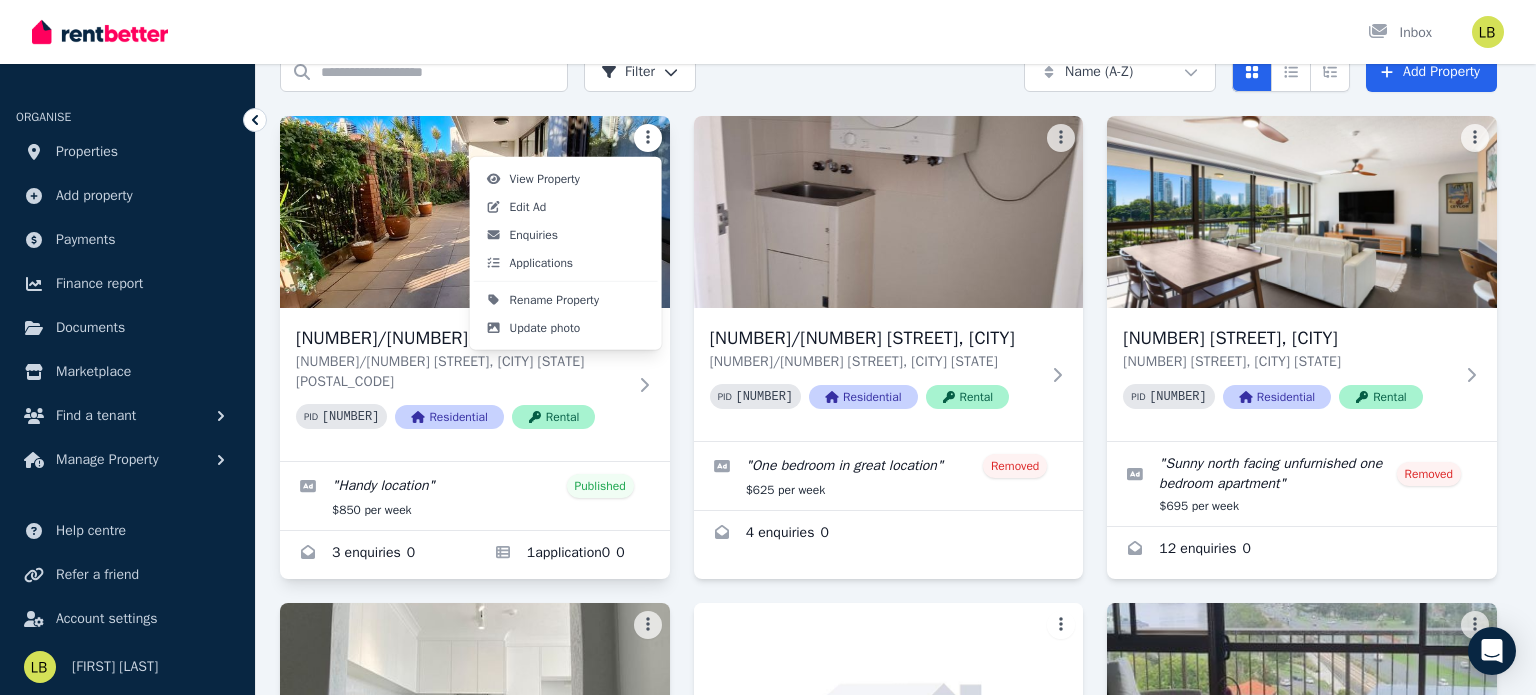 click on "Open main menu Inbox Open user menu ORGANISE Properties Add property Payments Finance report Documents Marketplace Find a tenant Manage Property Help centre Refer a friend Account settings Your profile [FIRST] [LAST] Home Properties Help Search properties Filter Name (A-Z) Add Property 2/18 Commodore Dr, Surfers Paradise 2/18 Commodore Dr, Surfers Paradise QLD 4217 PID 394647 Residential Rental " Handy location " Published $850 per week 3 enquiries 0 1 application 0 0 14/18 Commodore Dr, Surfers Paradise 14/18 Commodore Dr, Surfers Paradise QLD 4217 PID 379755 Residential Rental " One bedroom in great location " Removed $625 per week 4 enquiries 0 18 Commodore Dr, Surfers Paradise 18 Commodore Dr, Surfers Paradise QLD 4217 PID 352298 Residential Rental " Sunny north facing unfurnished one bedroom apartment " Removed $695 per week 12 enquiries 0 30/18 Commodore Drive, Surfers Paradise 30/18 Commodore Drive, Surfers Paradise QLD 4217 PID 261937 Residential Rental " " Removed $695 per week 8 0" at bounding box center (768, 247) 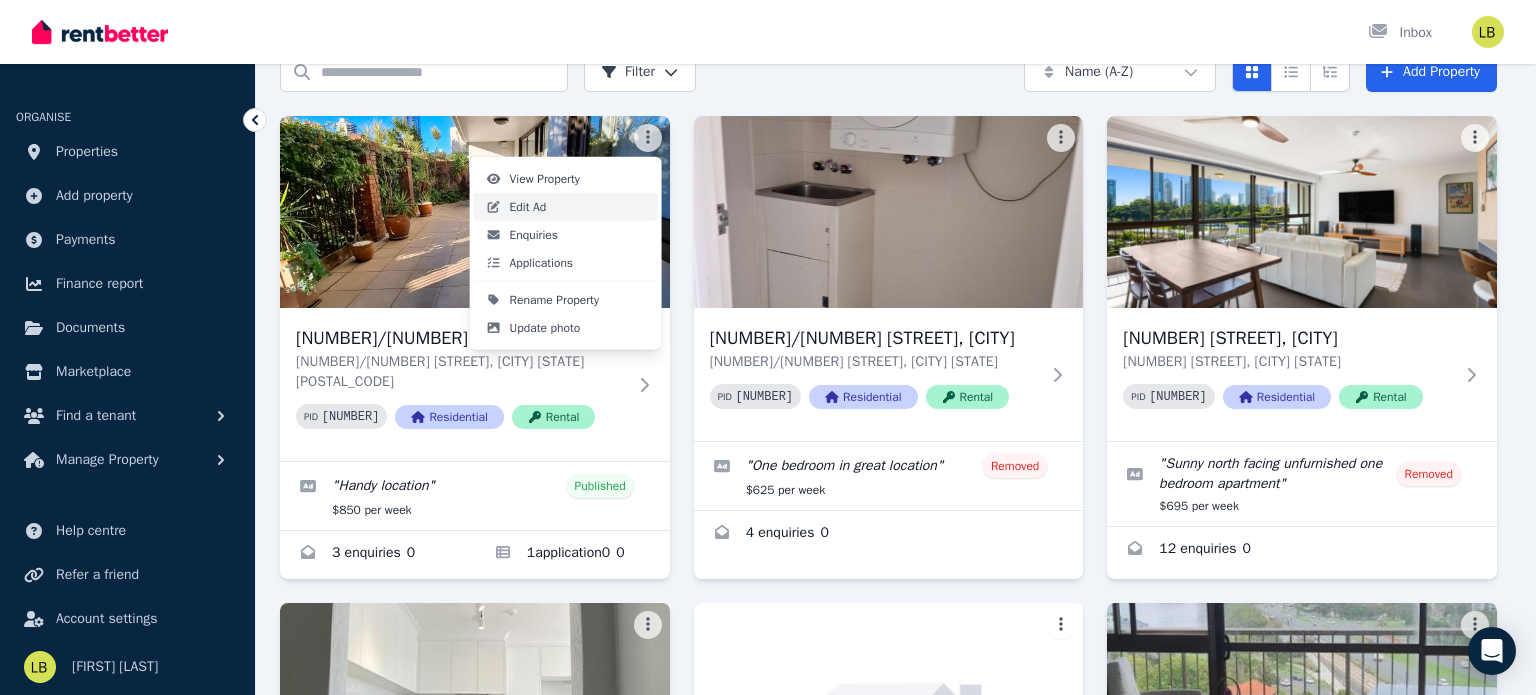 click on "Edit Ad" at bounding box center (566, 207) 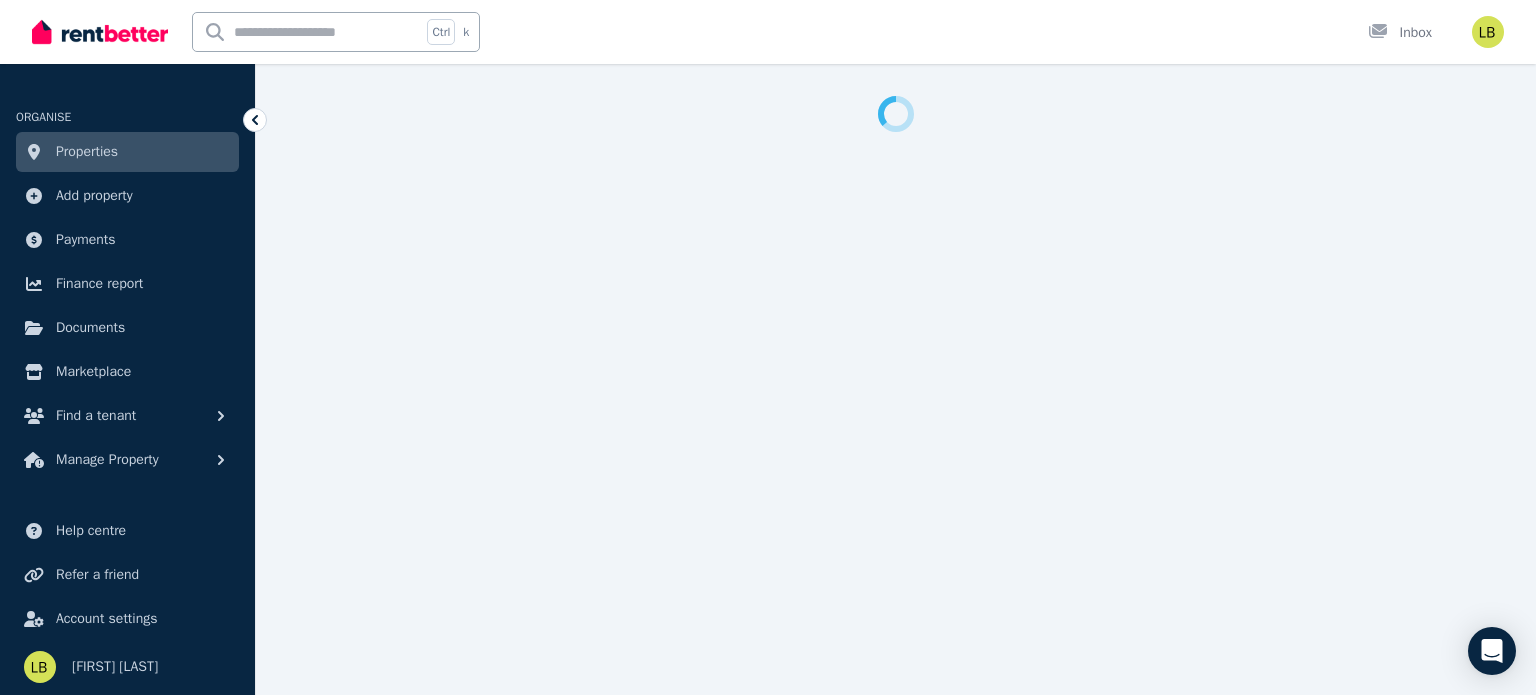 select on "**********" 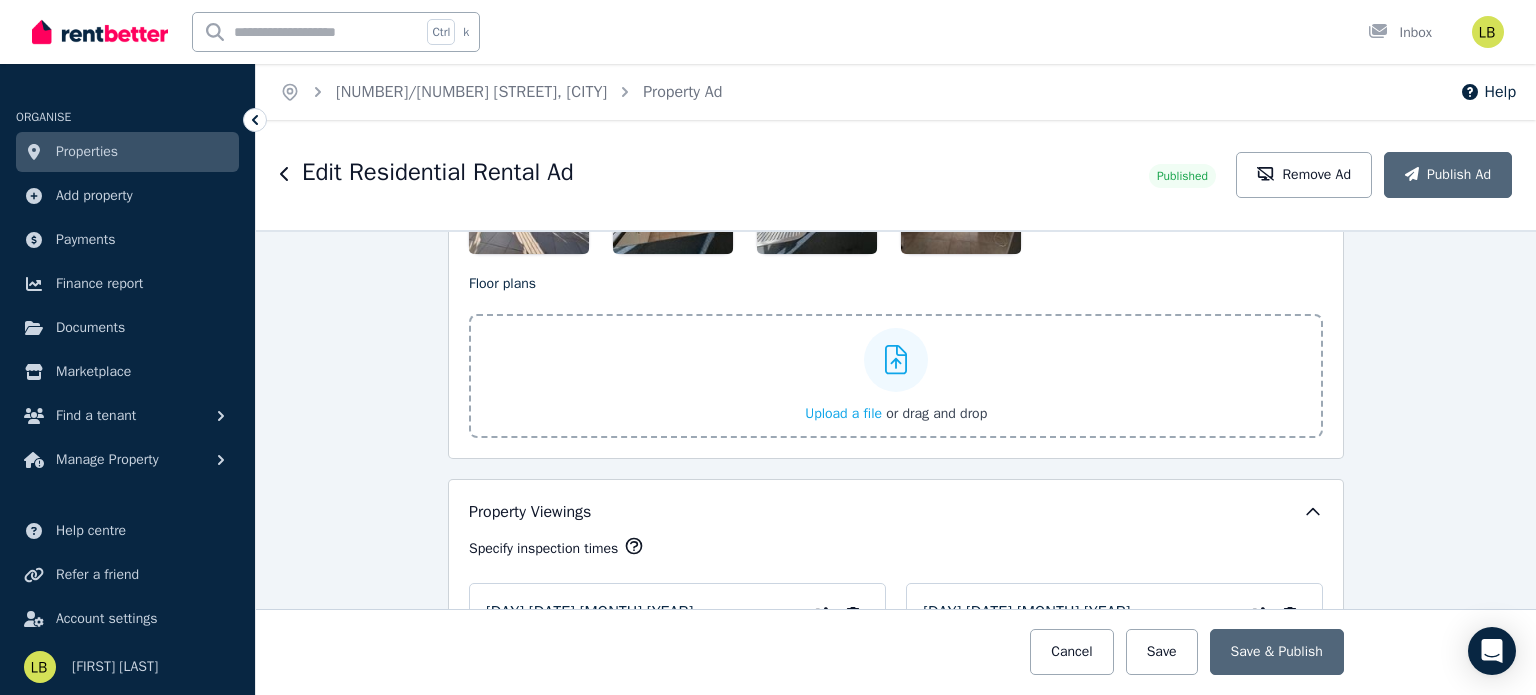 scroll, scrollTop: 3300, scrollLeft: 0, axis: vertical 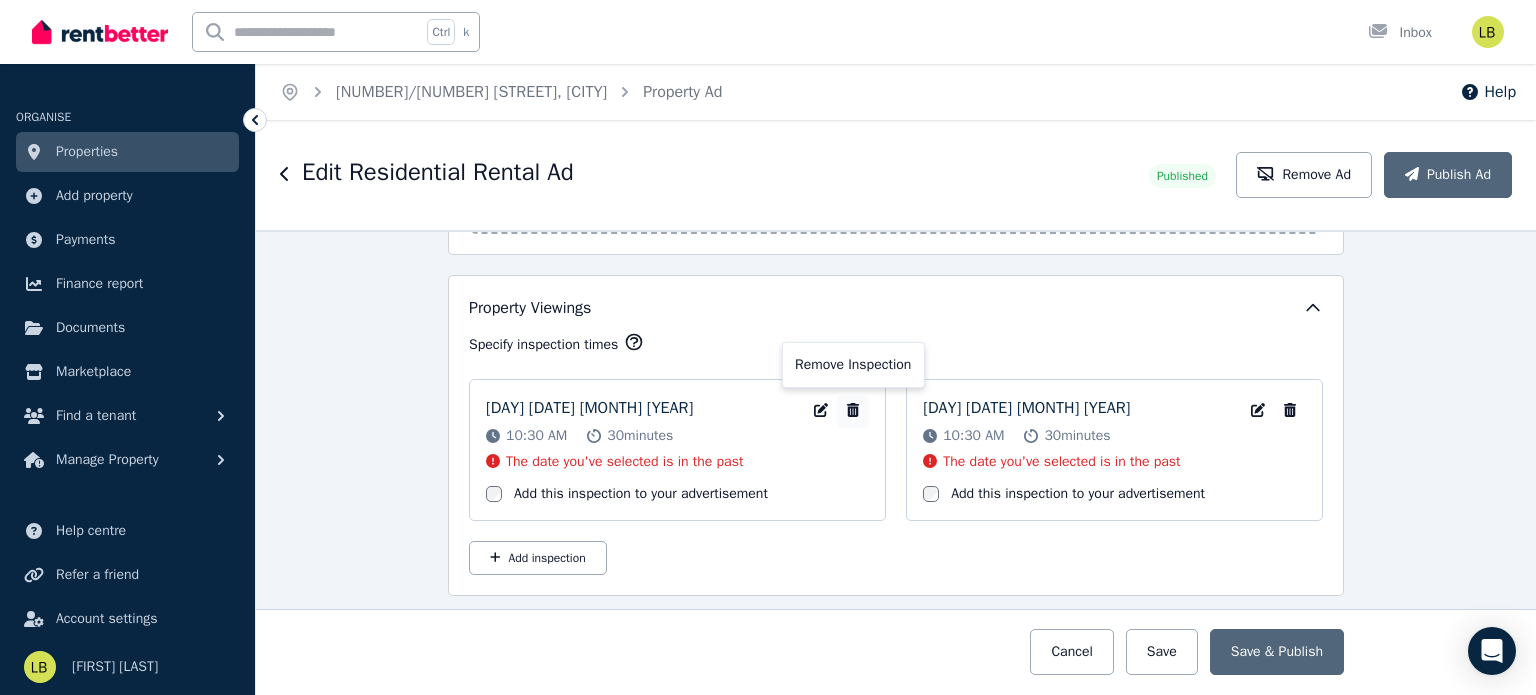 click 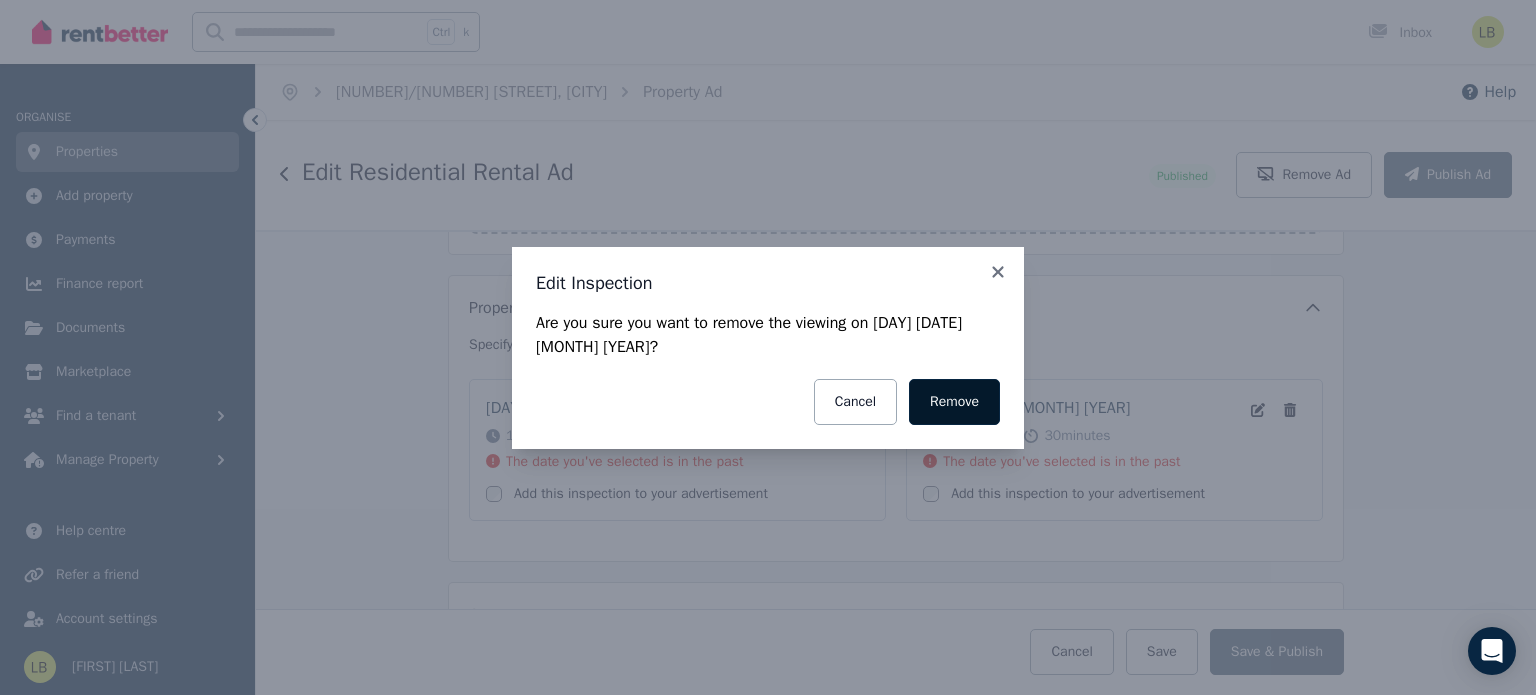 click on "Remove" at bounding box center (954, 402) 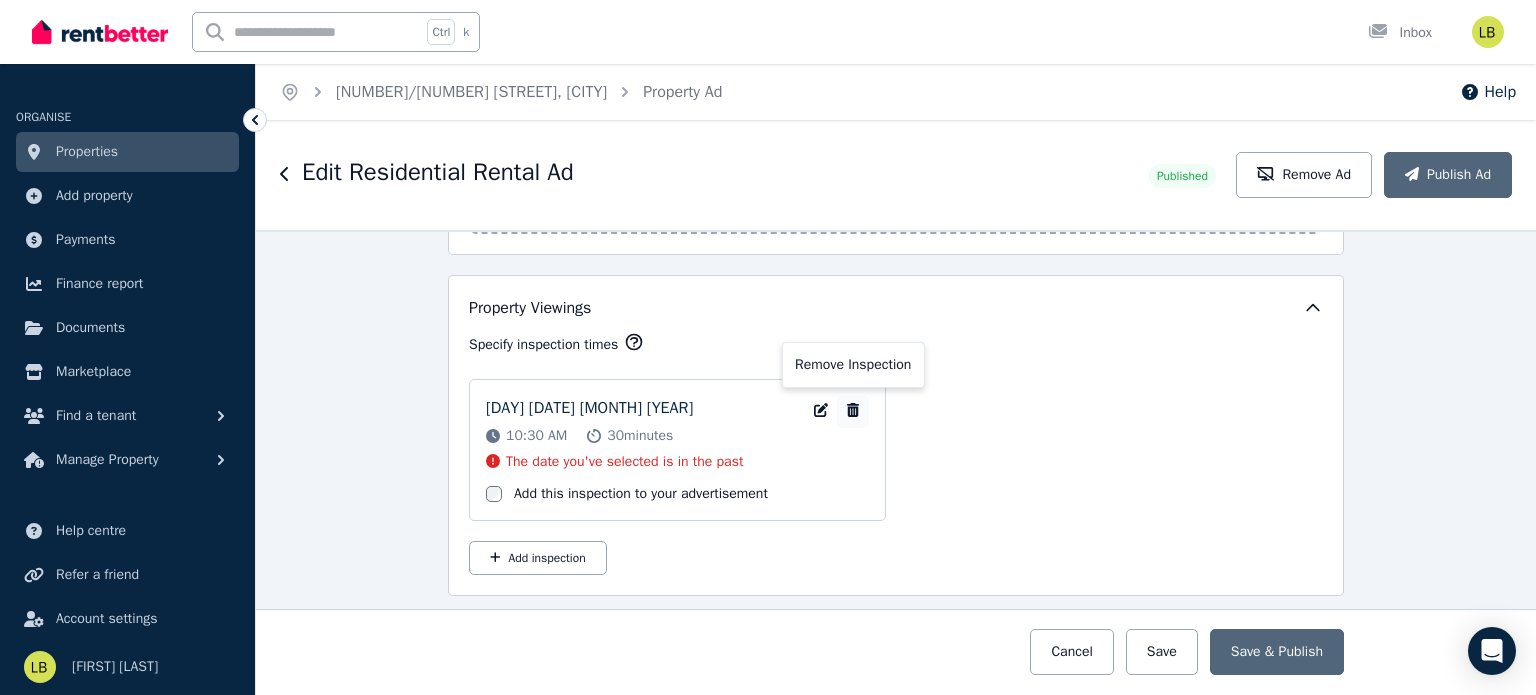 click 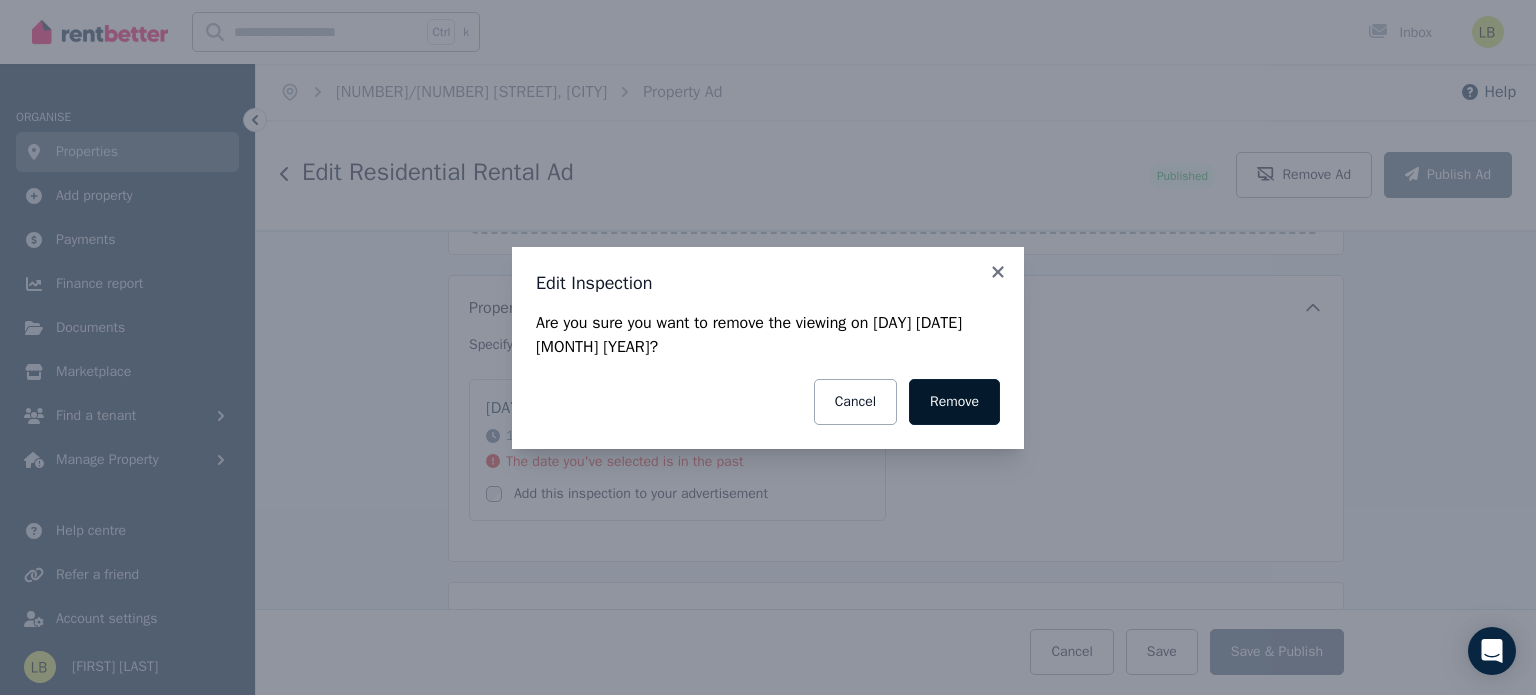 click on "Remove" at bounding box center (954, 402) 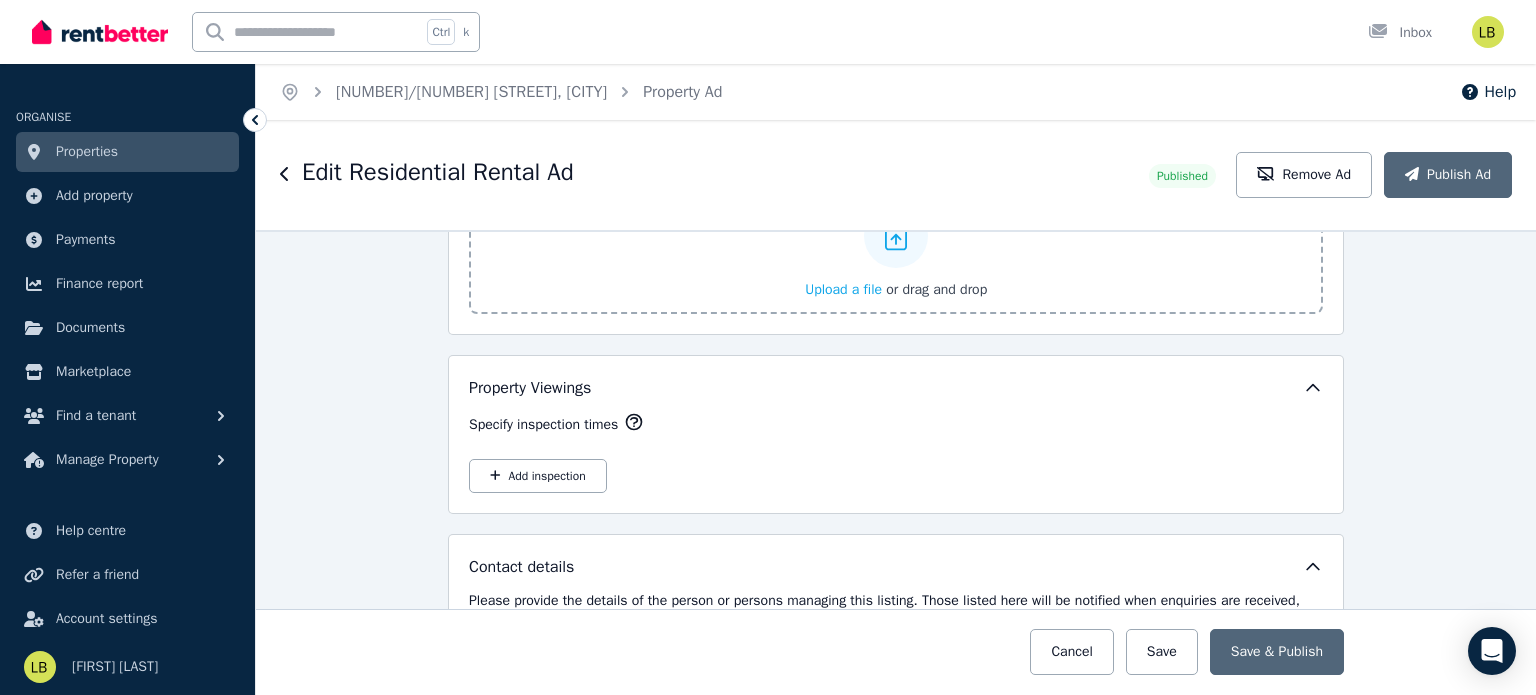 scroll, scrollTop: 3300, scrollLeft: 0, axis: vertical 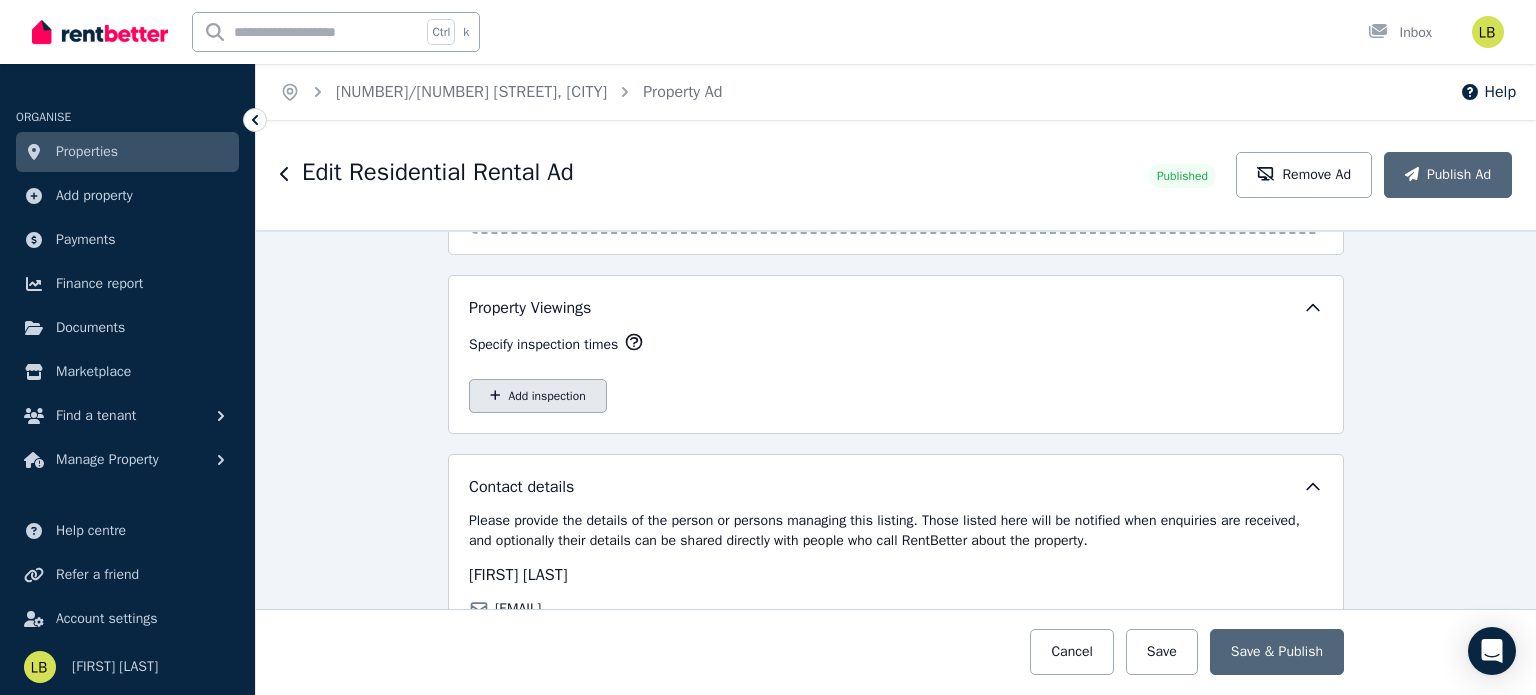 click on "Add inspection" at bounding box center (538, 396) 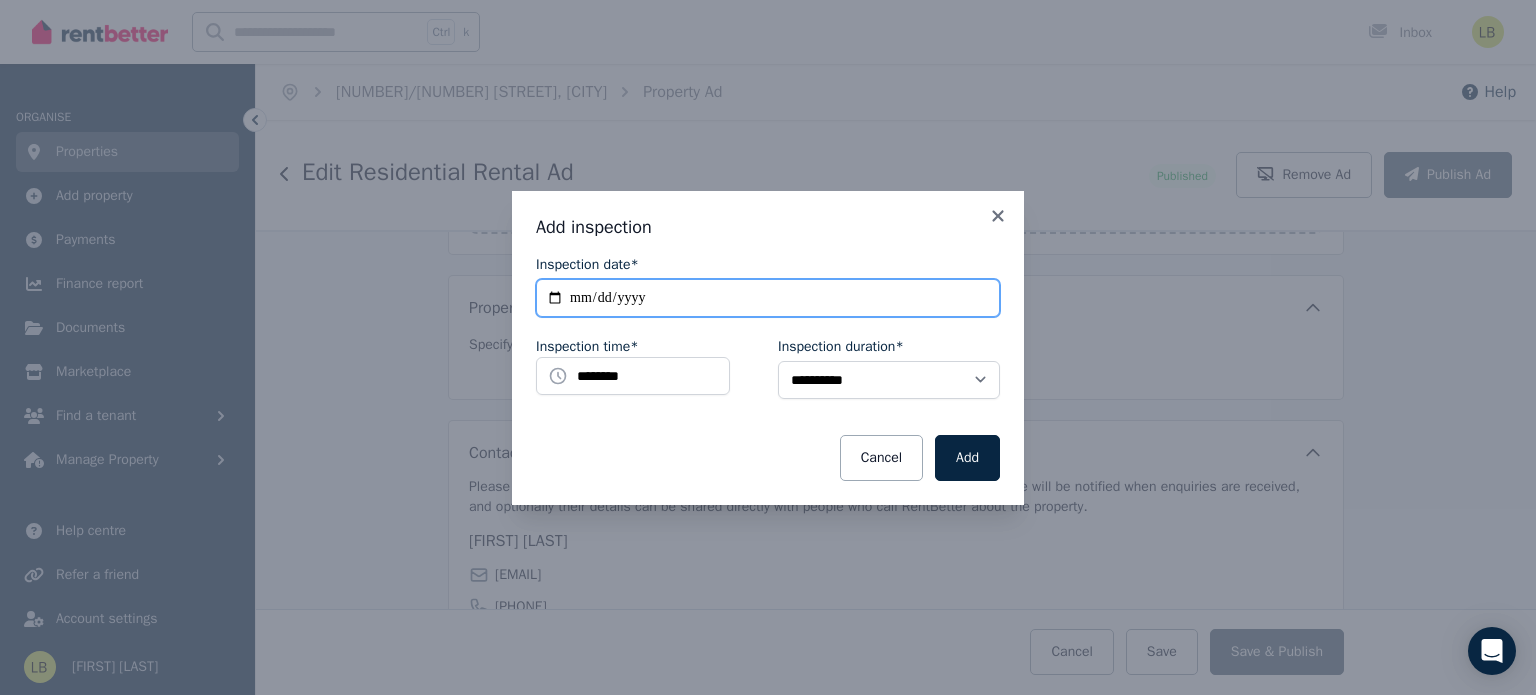 click on "**********" at bounding box center (768, 298) 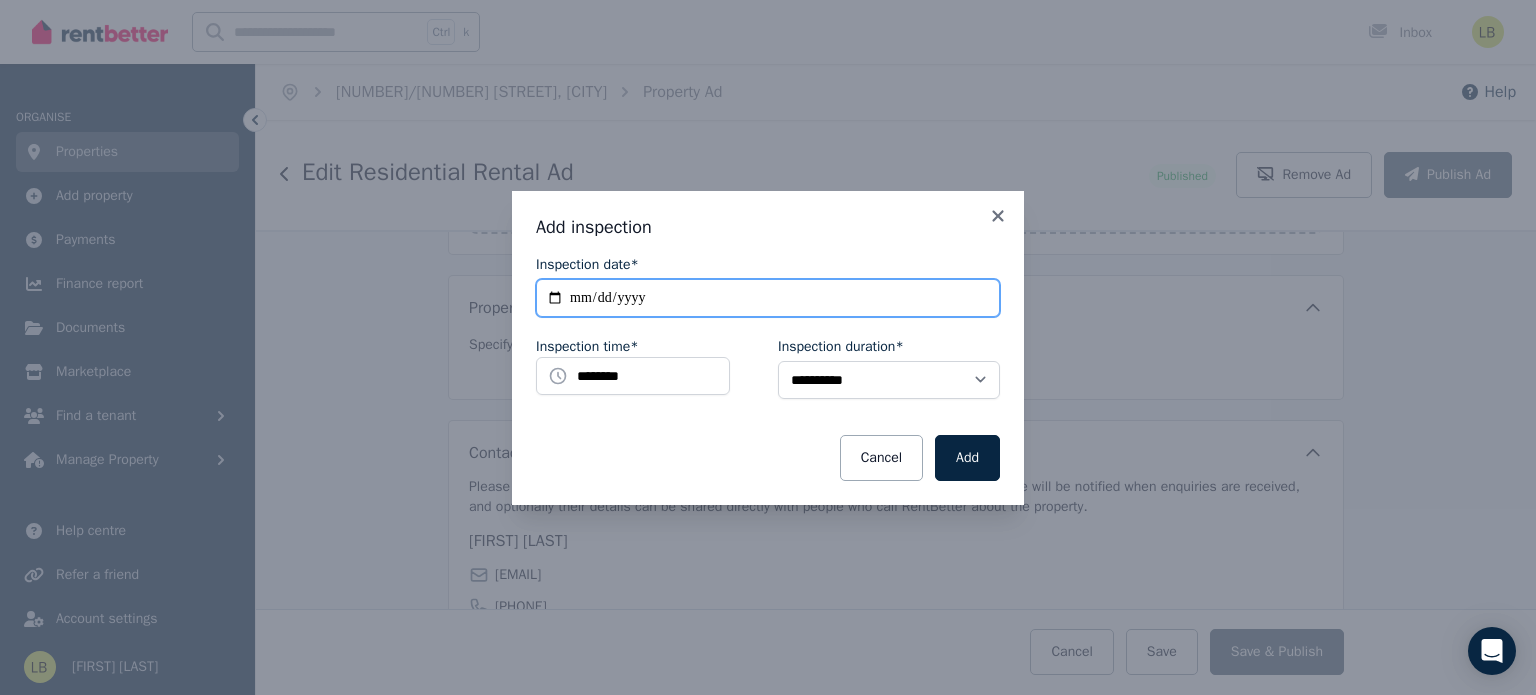 type on "**********" 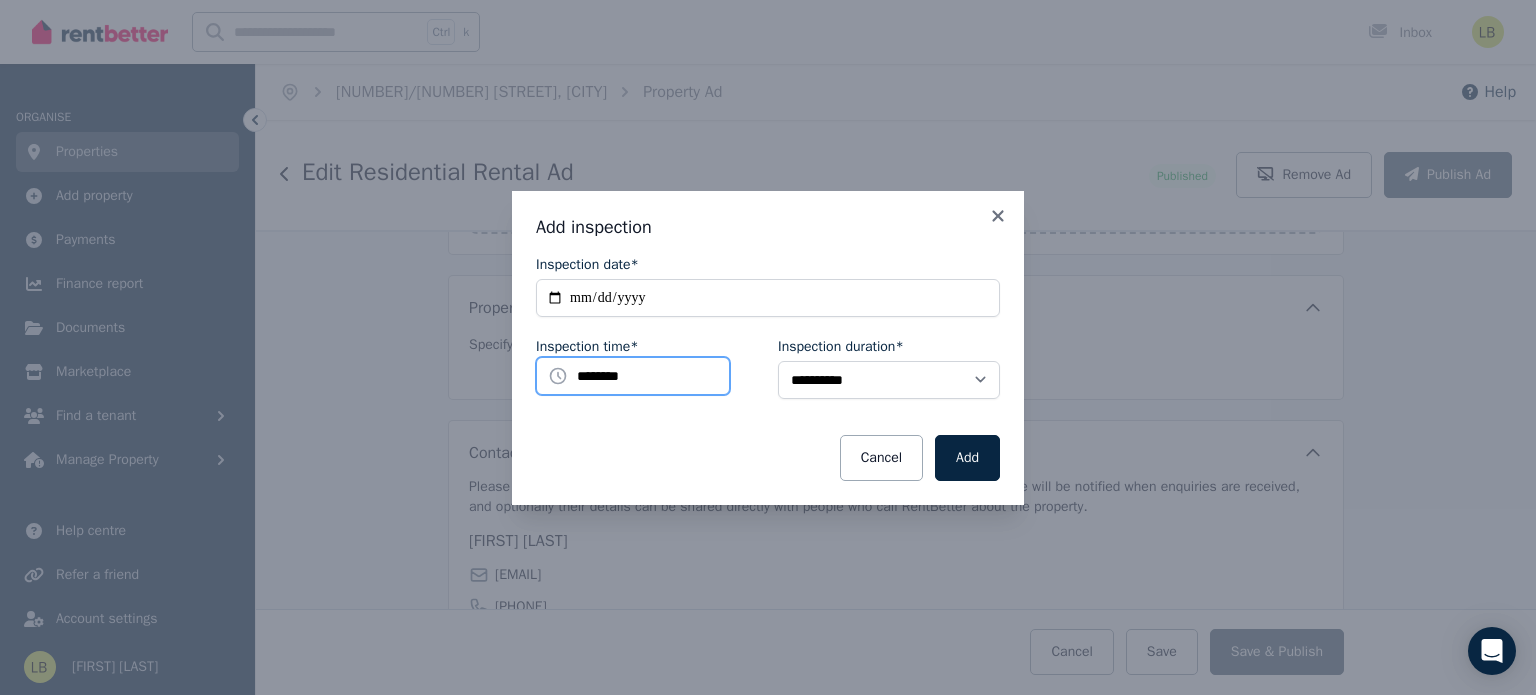 click on "********" at bounding box center [633, 376] 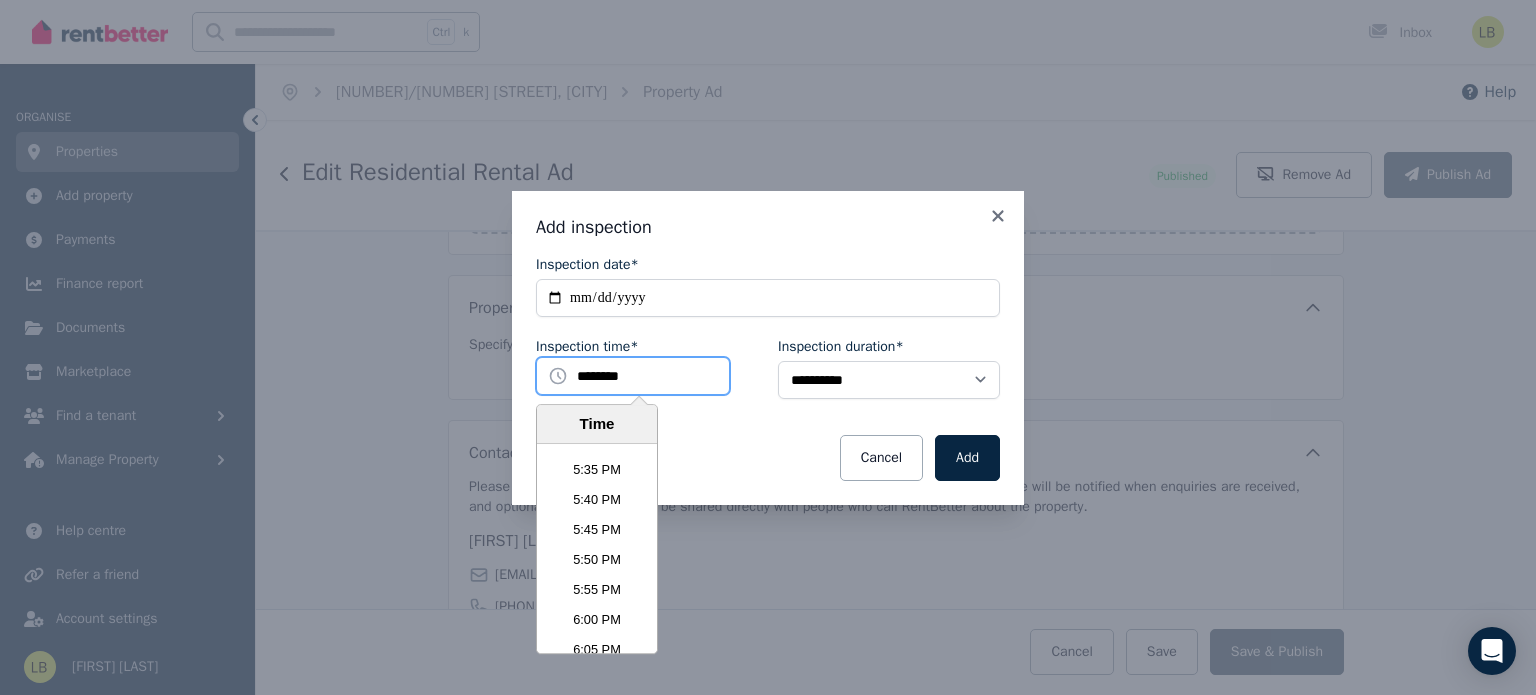 scroll, scrollTop: 6290, scrollLeft: 0, axis: vertical 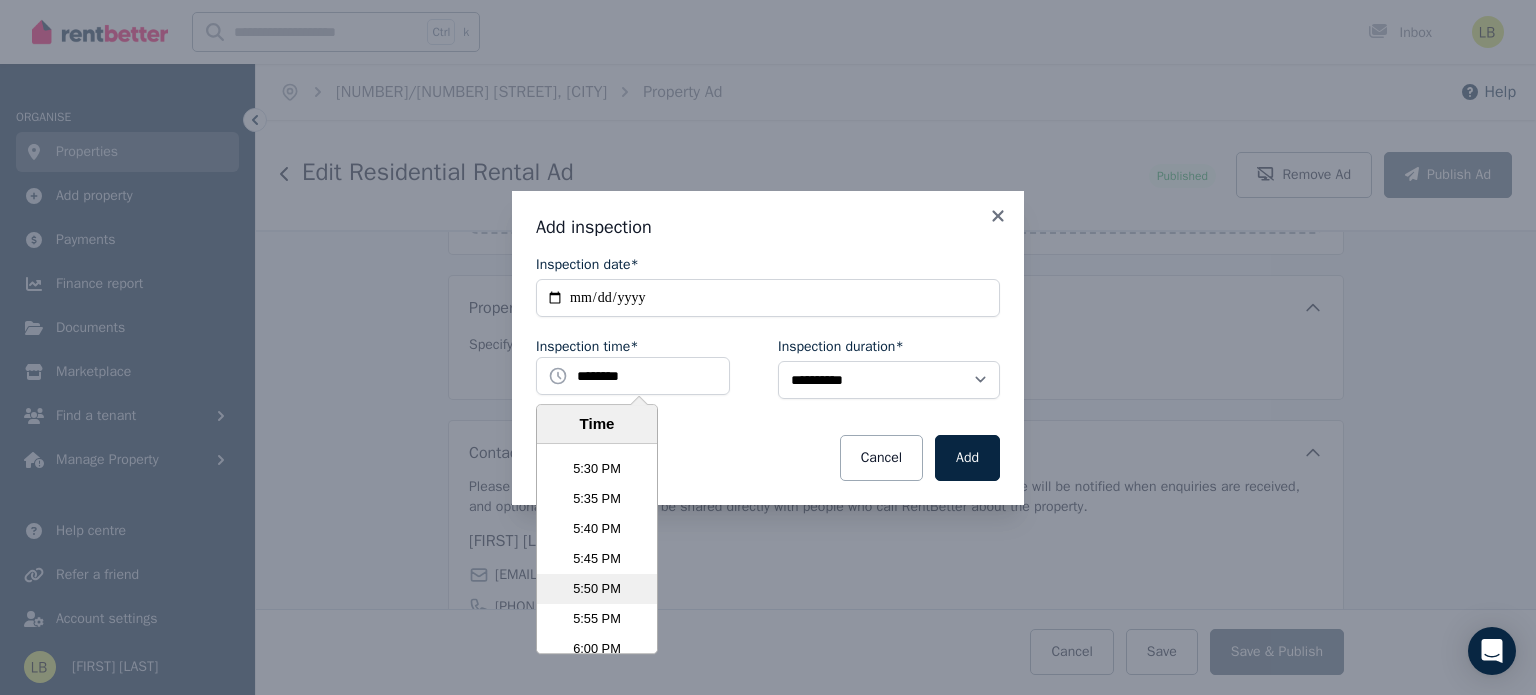 click on "5:50 PM" at bounding box center (597, 589) 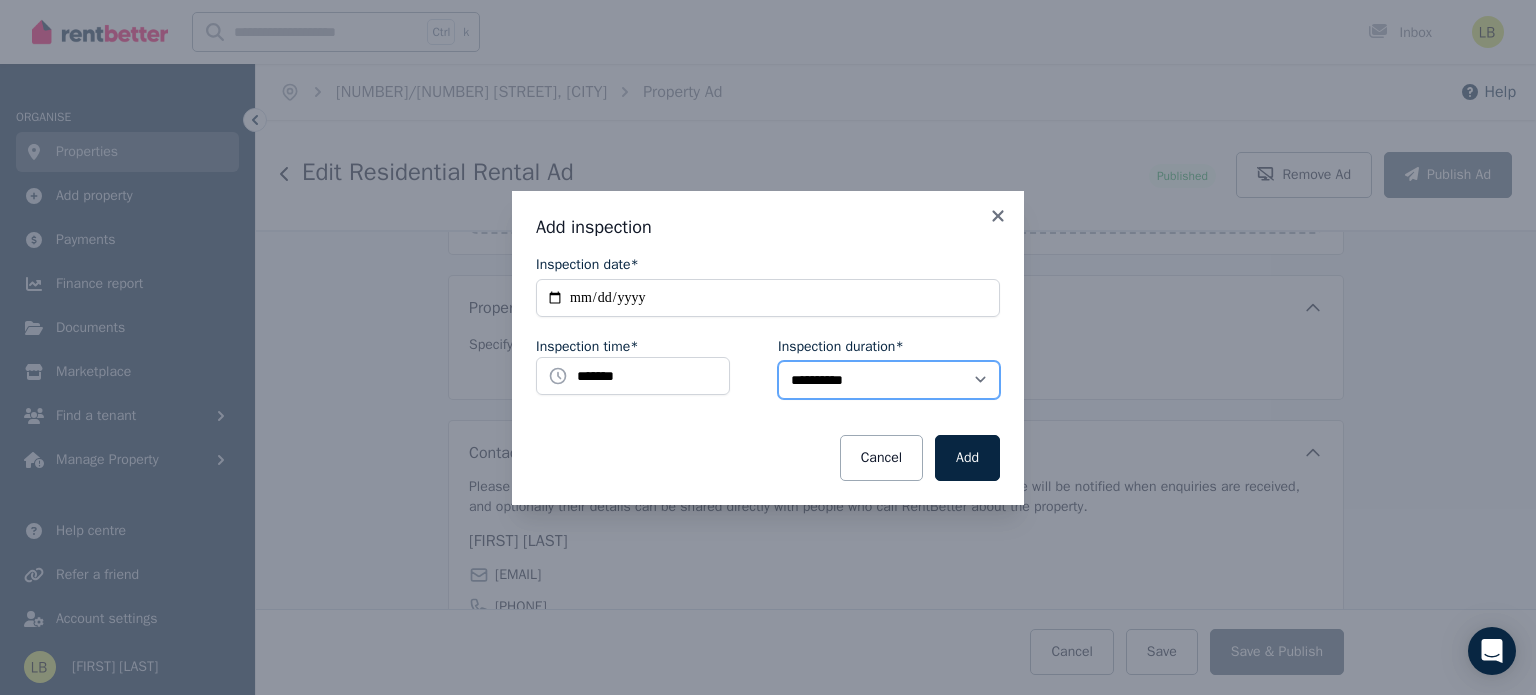 click on "**********" at bounding box center [889, 380] 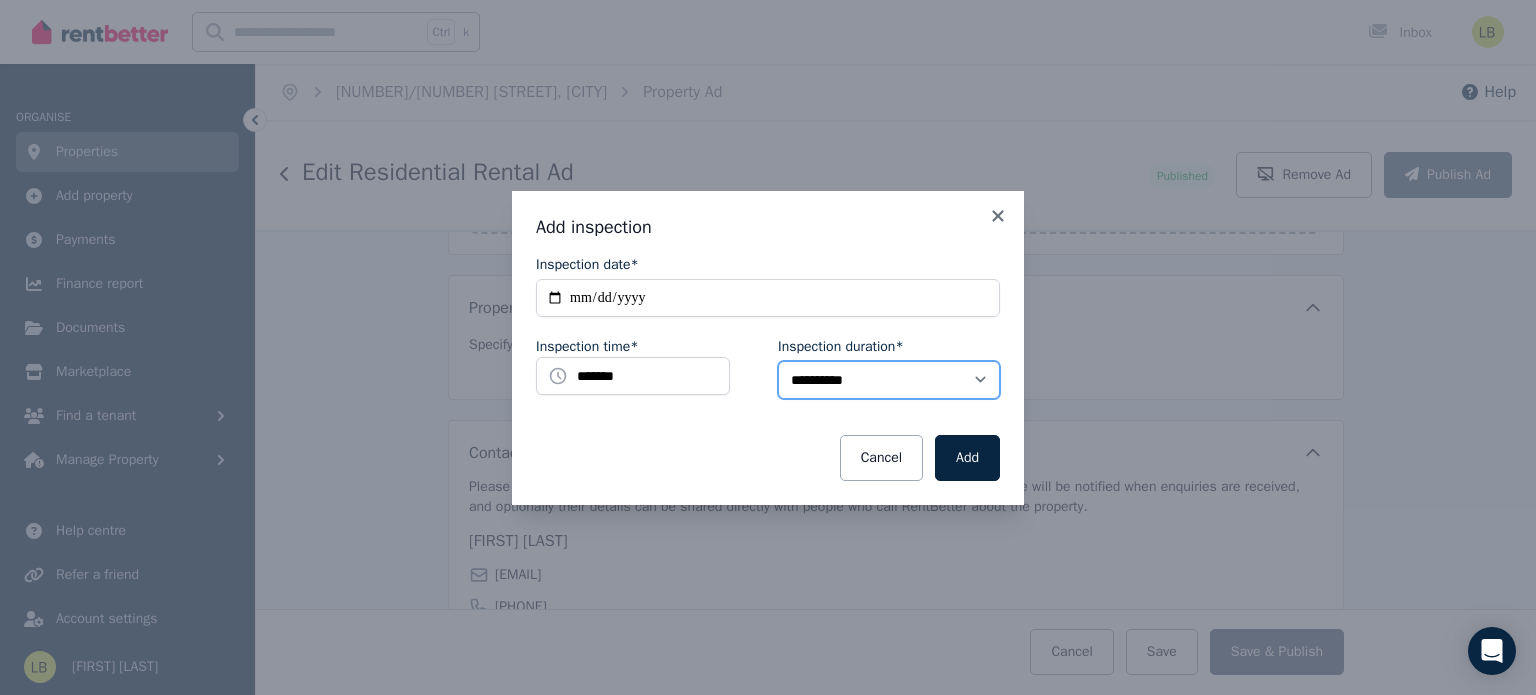 select on "**" 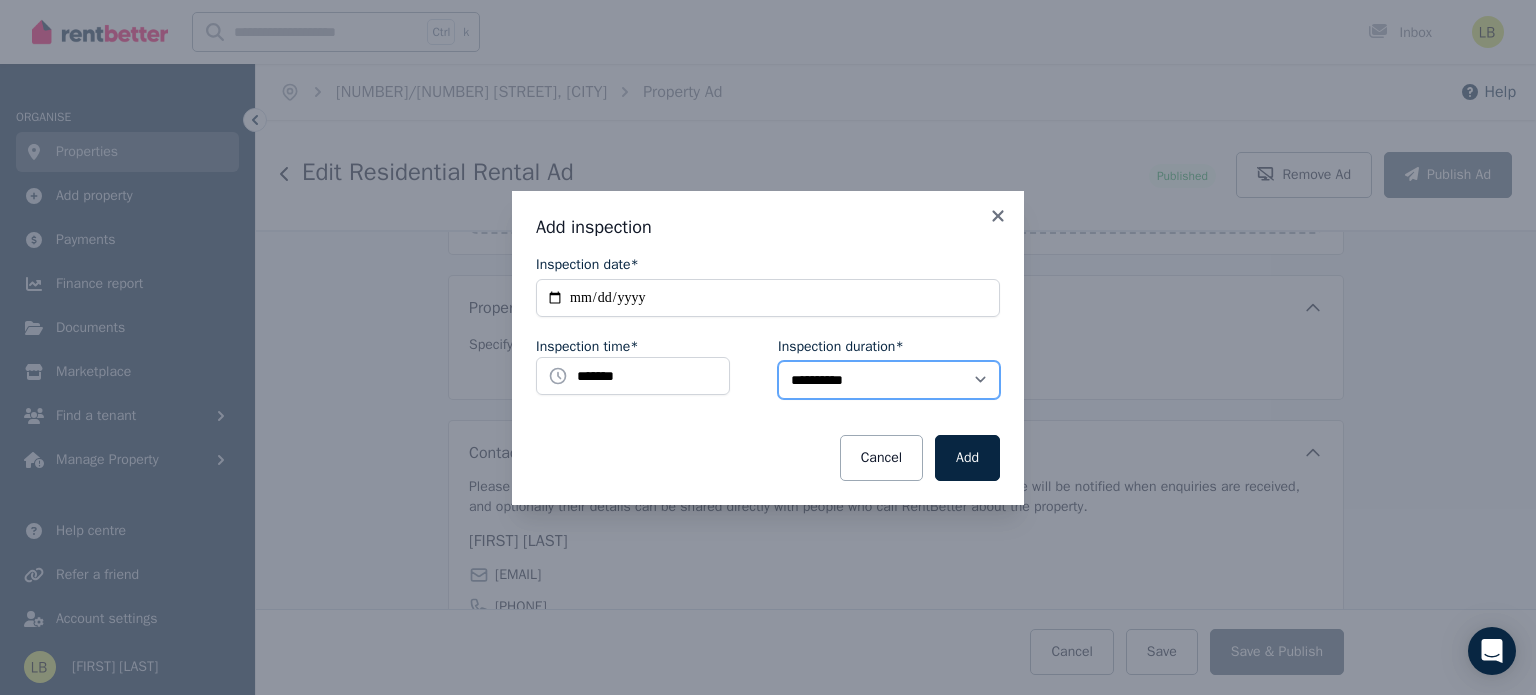 click on "**********" at bounding box center (889, 380) 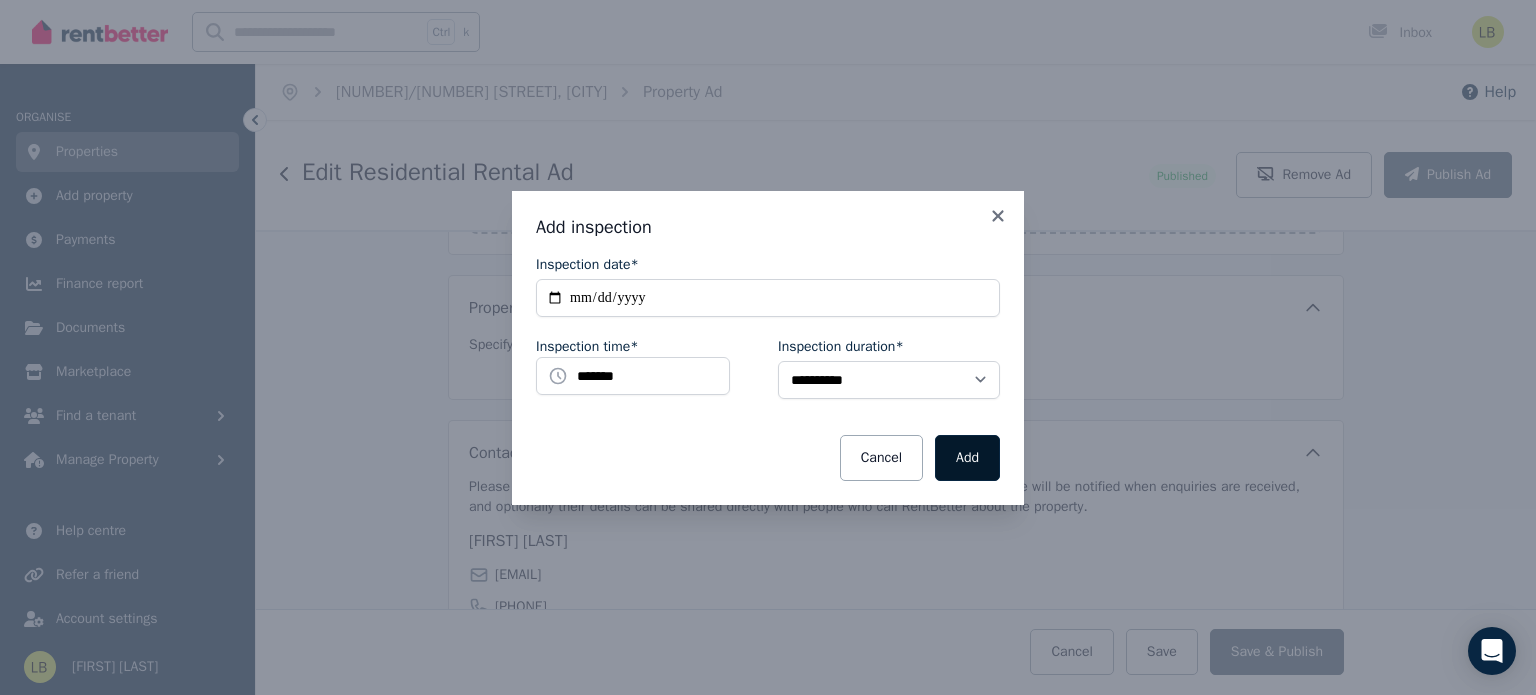 click on "Add" at bounding box center (967, 458) 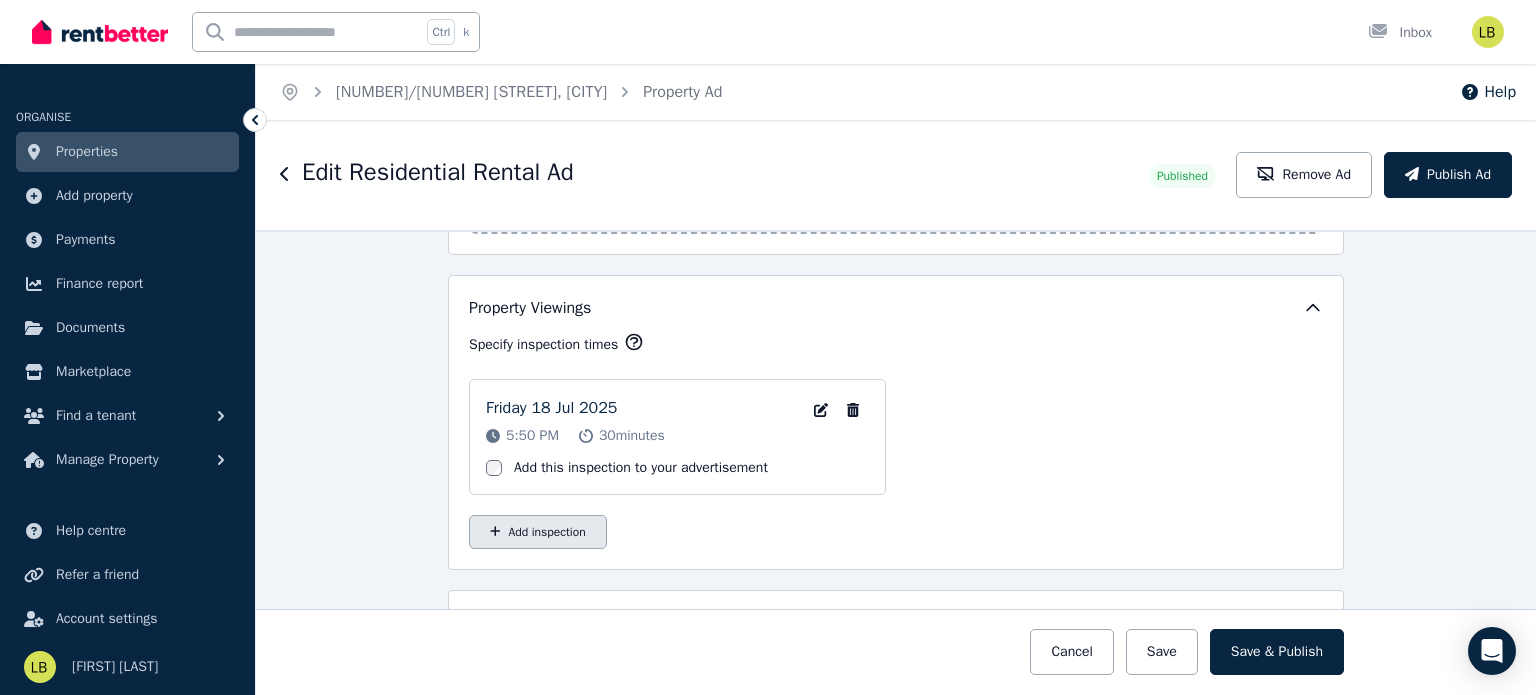 click on "Add inspection" at bounding box center (538, 532) 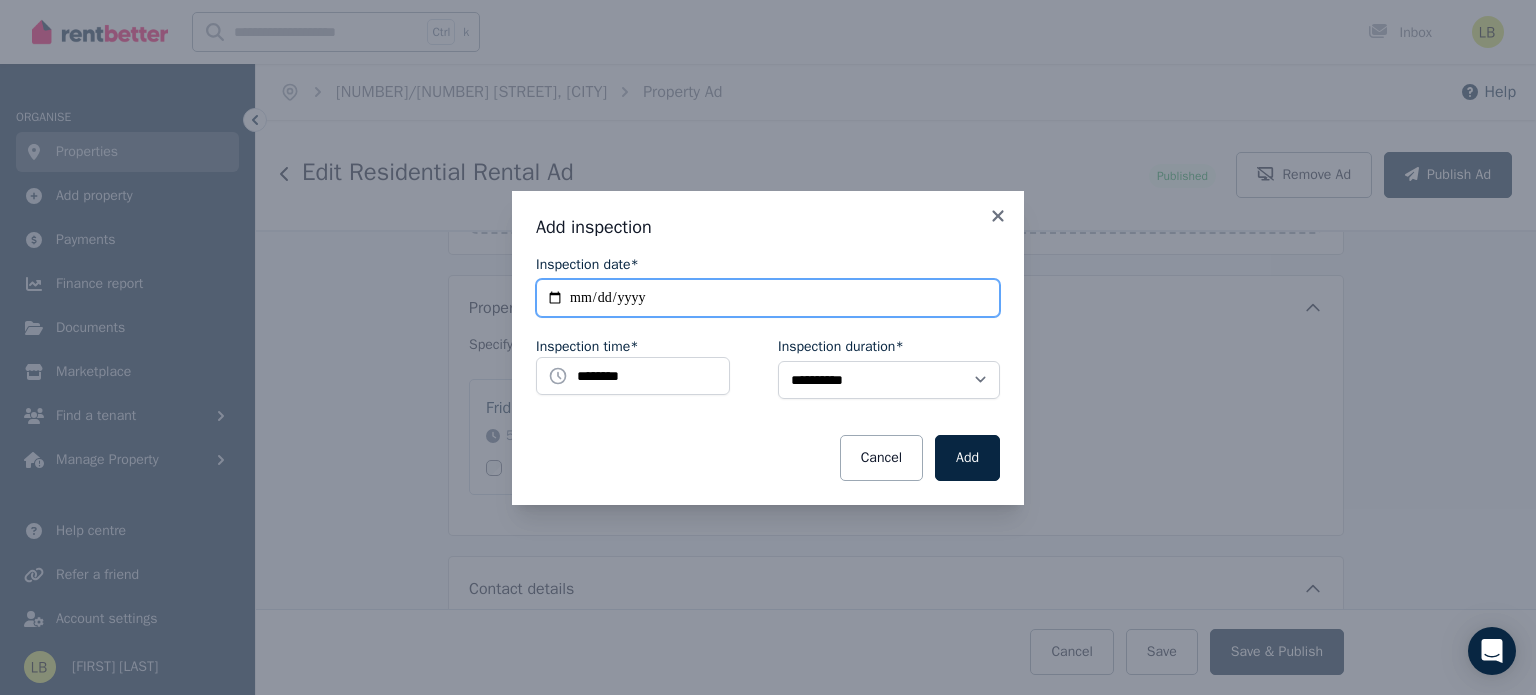 click on "**********" at bounding box center (768, 298) 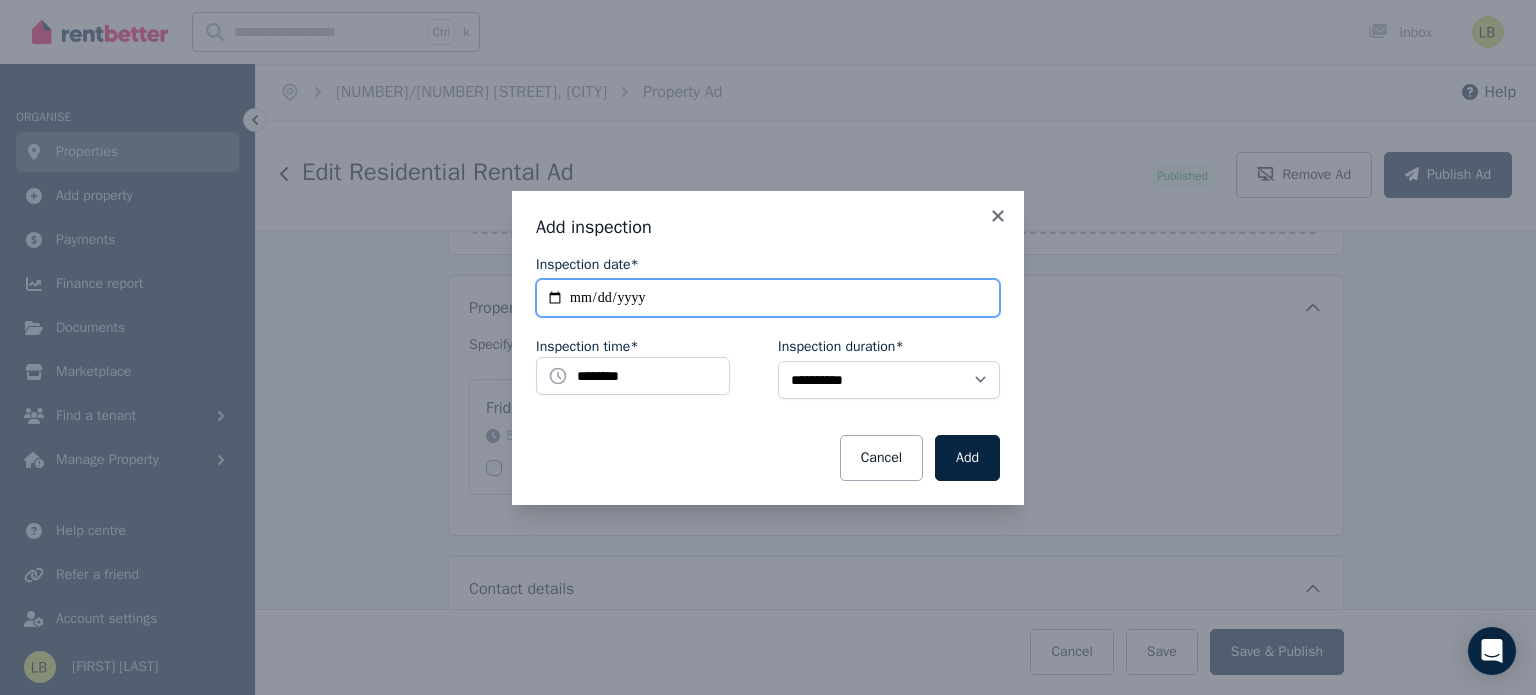 click on "**********" at bounding box center [768, 298] 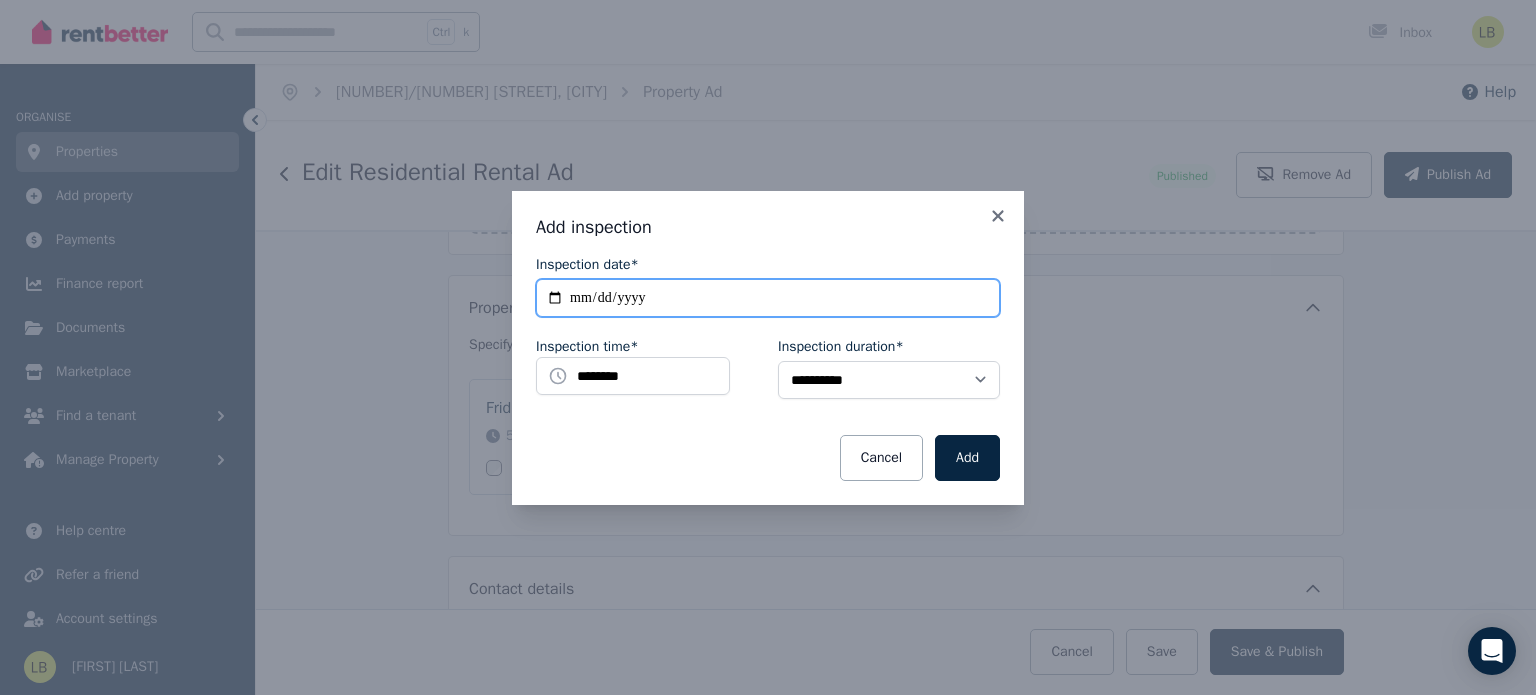 type on "**********" 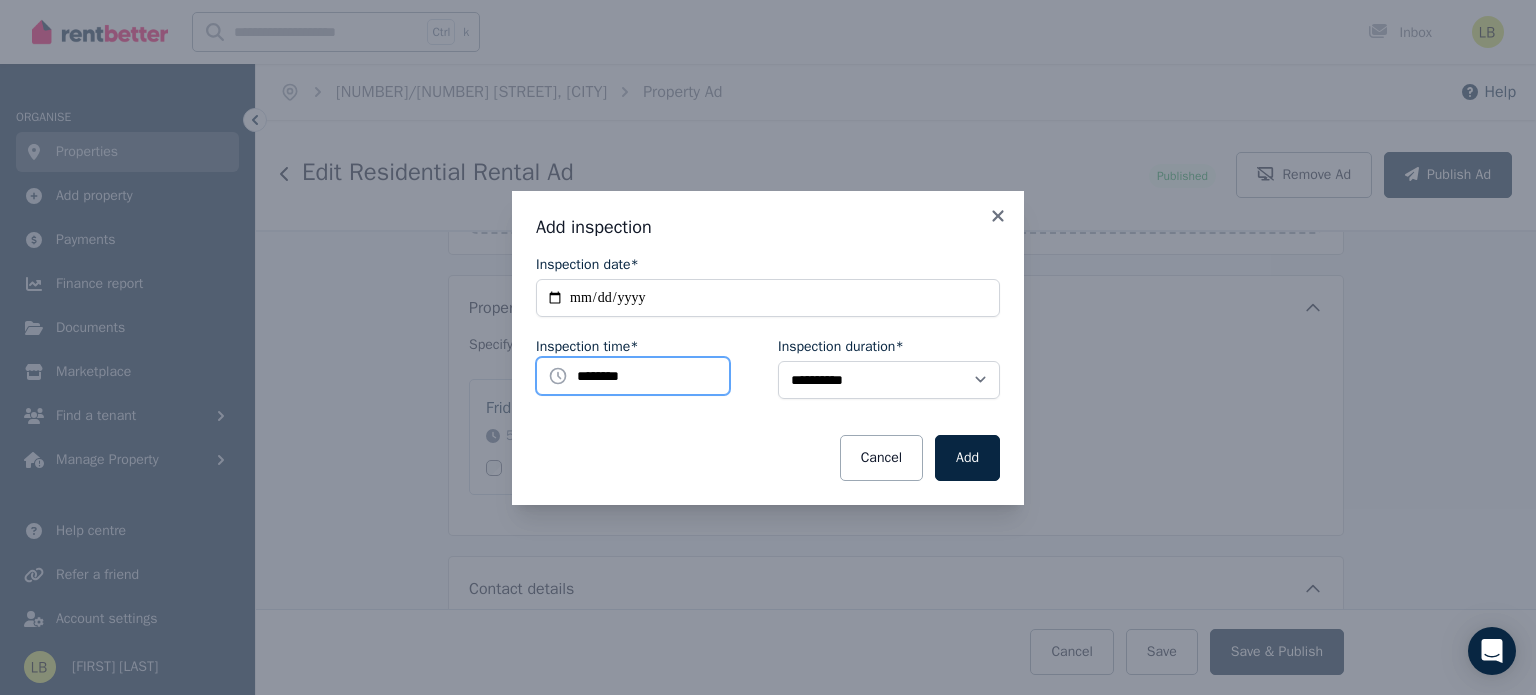 click on "********" at bounding box center (633, 376) 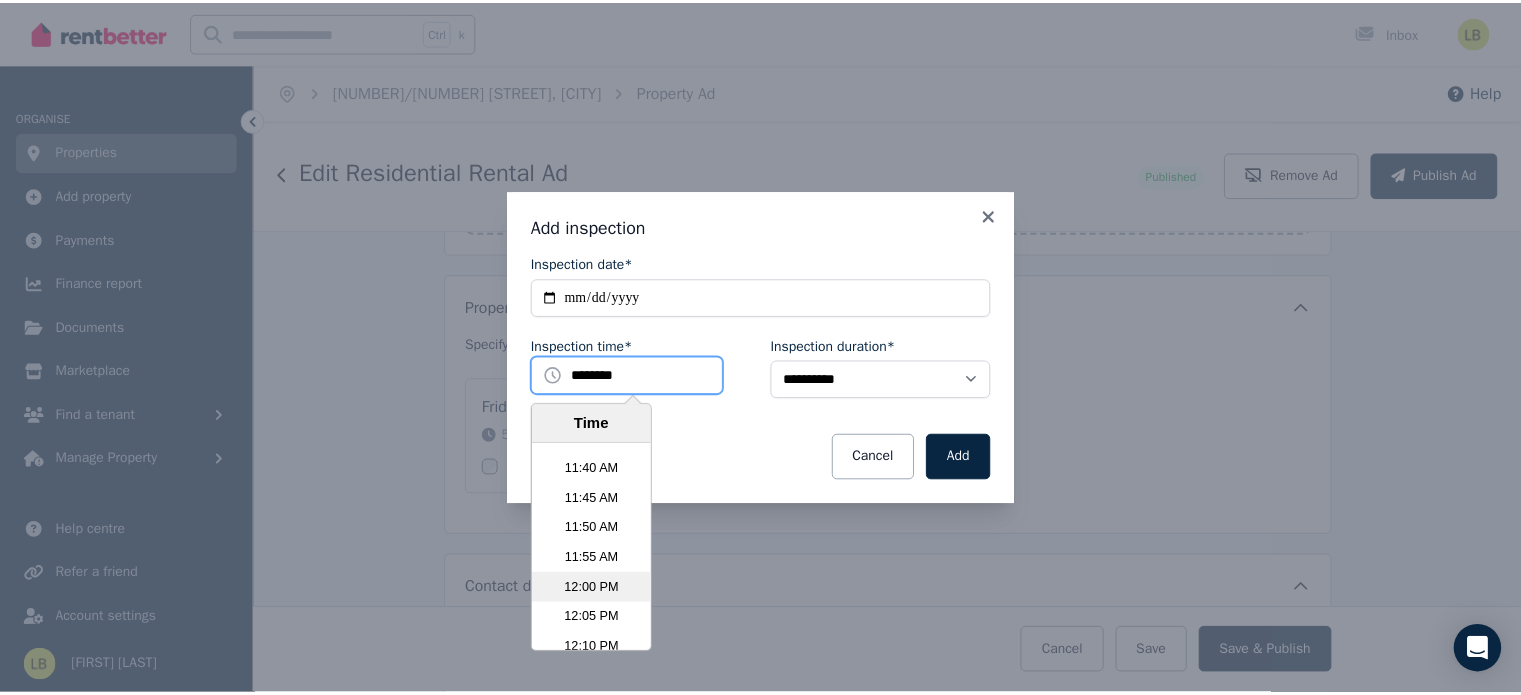 scroll, scrollTop: 4390, scrollLeft: 0, axis: vertical 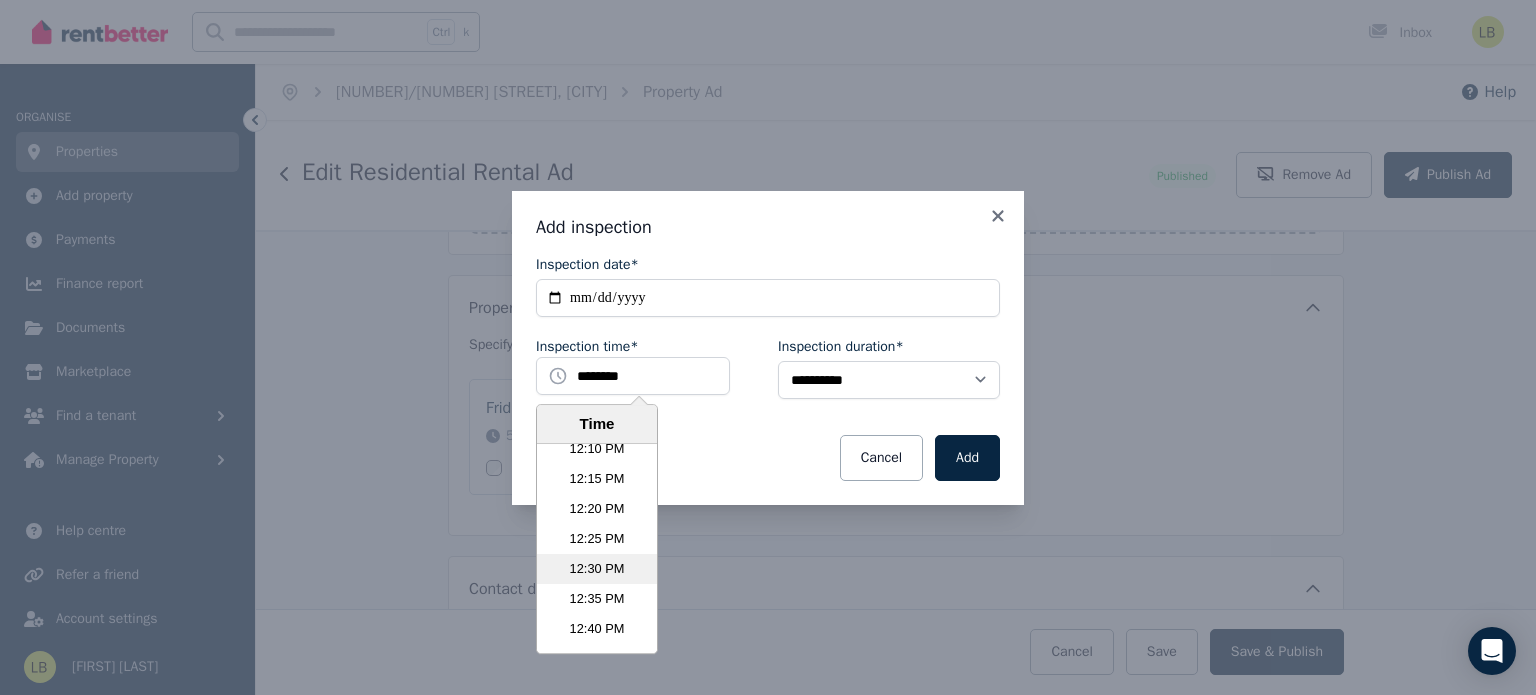 click on "12:30 PM" at bounding box center (597, 569) 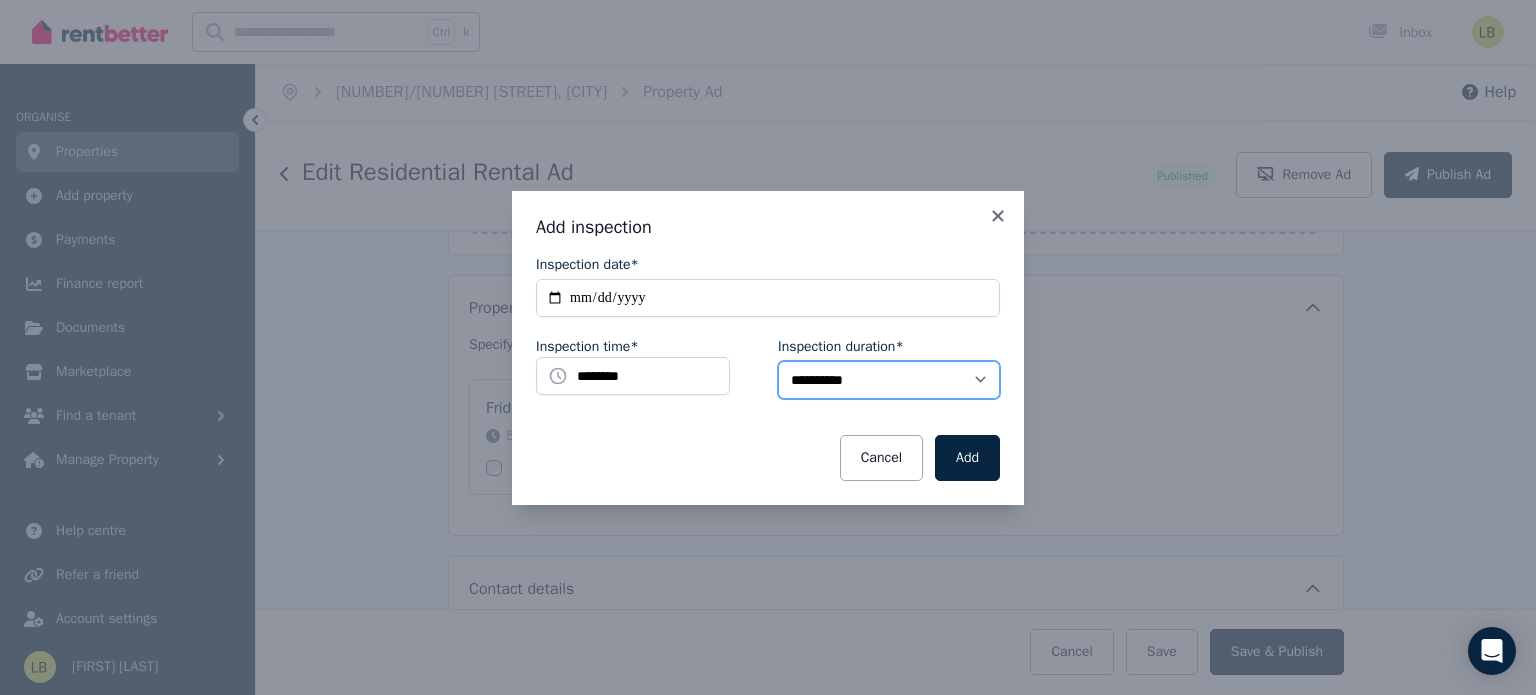 click on "**********" at bounding box center (889, 380) 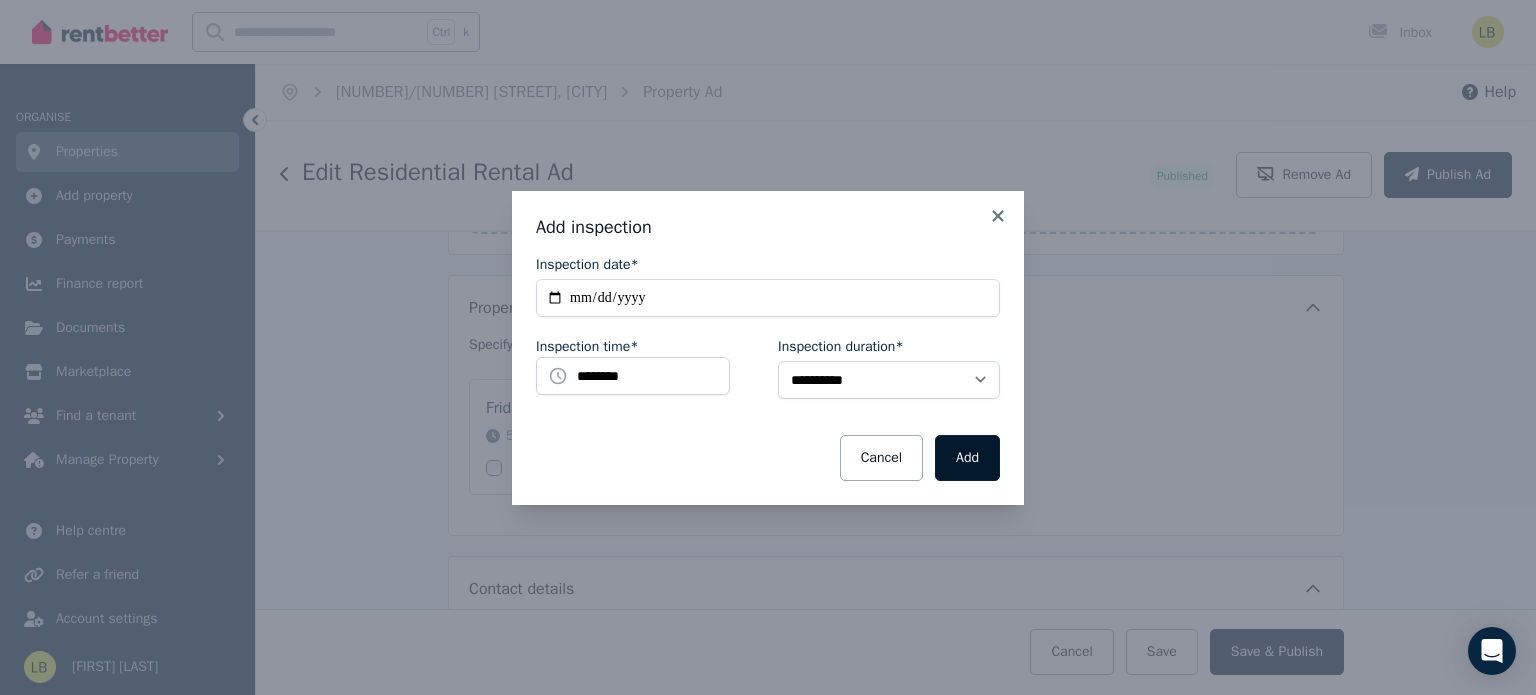 click on "Add" at bounding box center [967, 458] 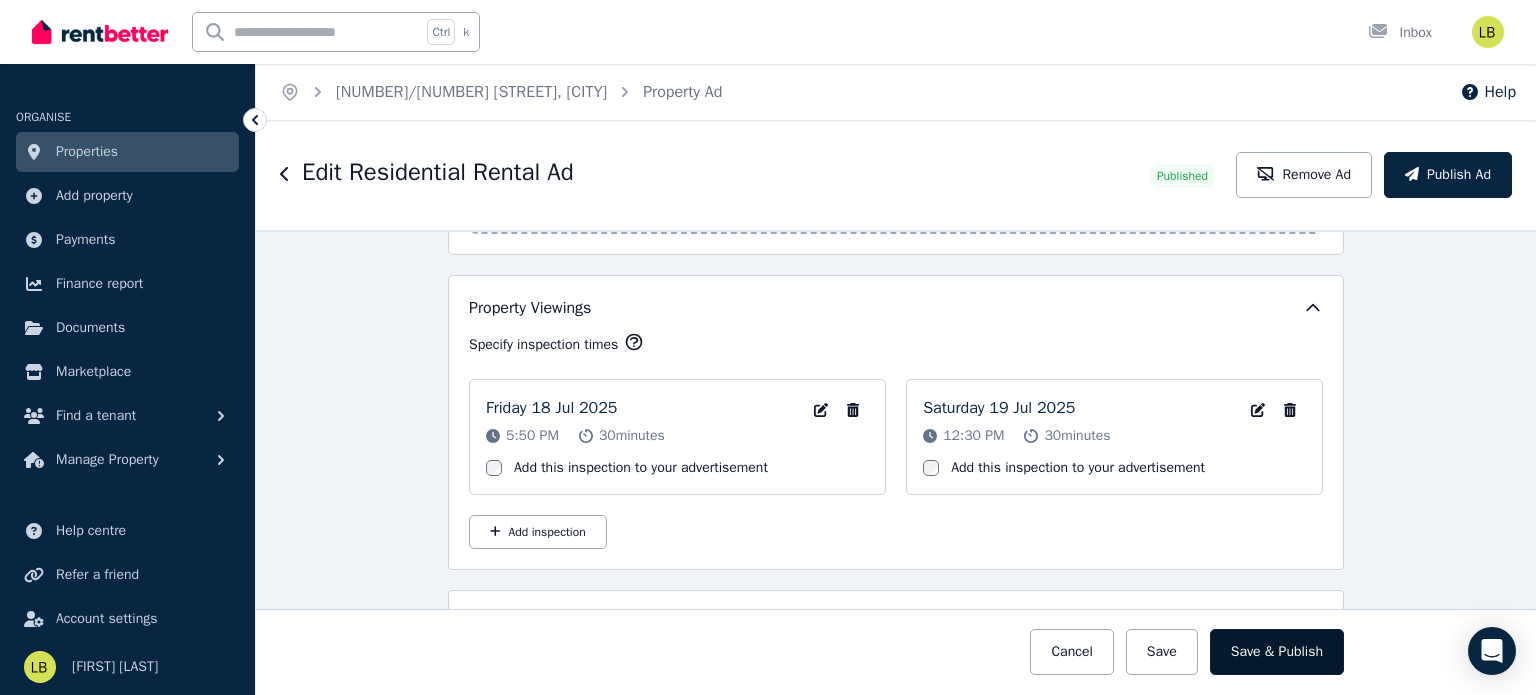 click on "Save & Publish" at bounding box center [1277, 652] 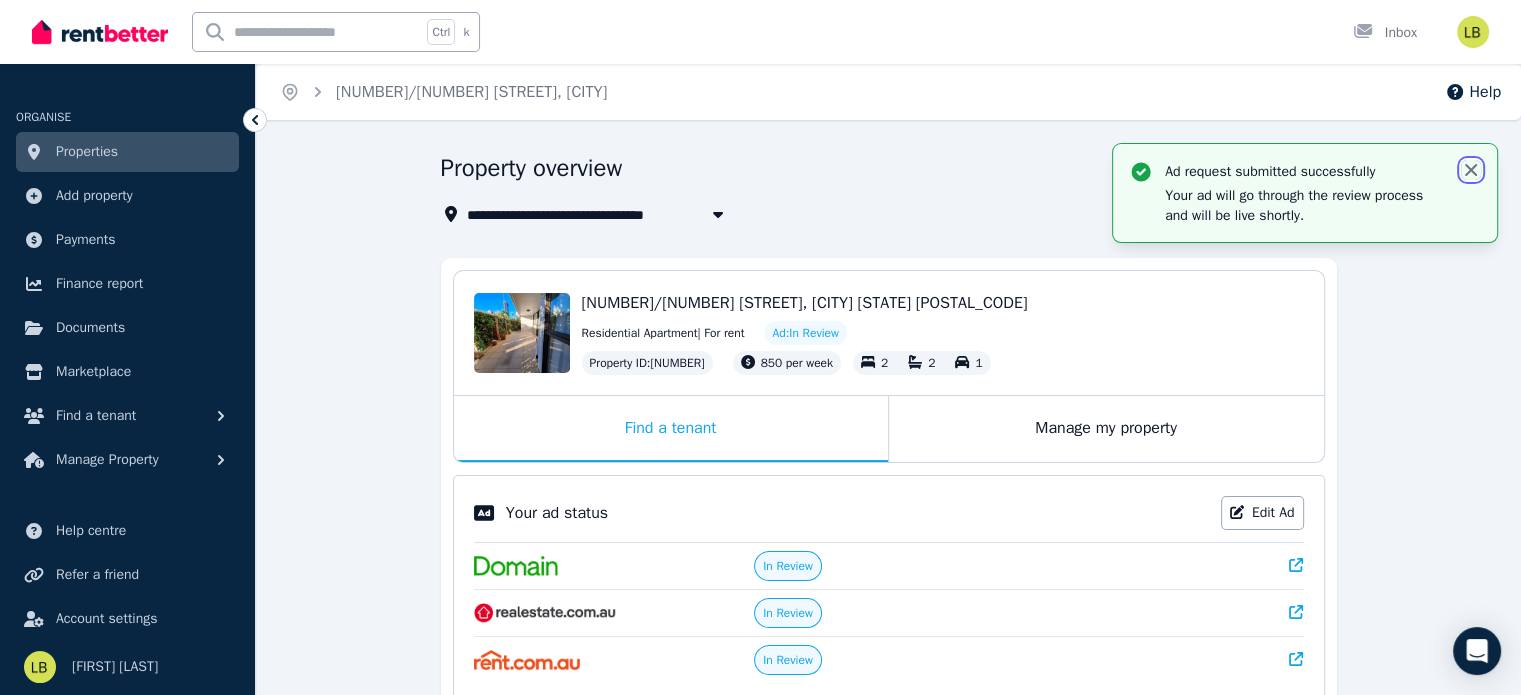 click 